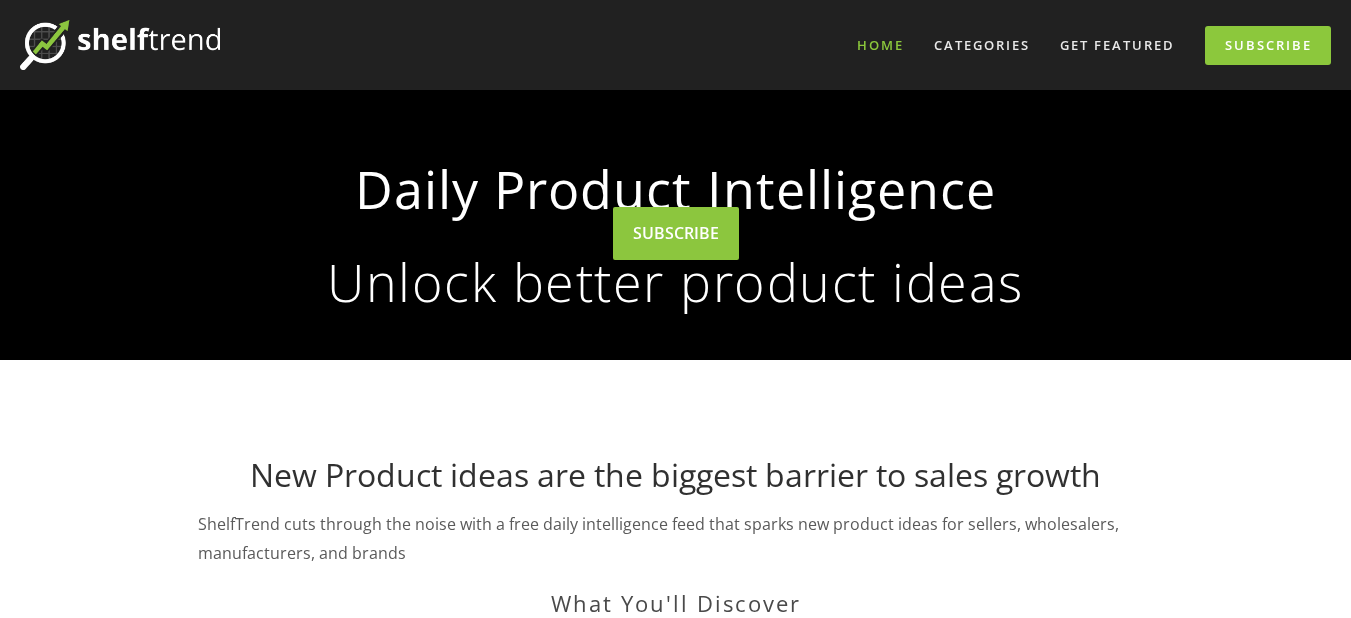 scroll, scrollTop: 0, scrollLeft: 0, axis: both 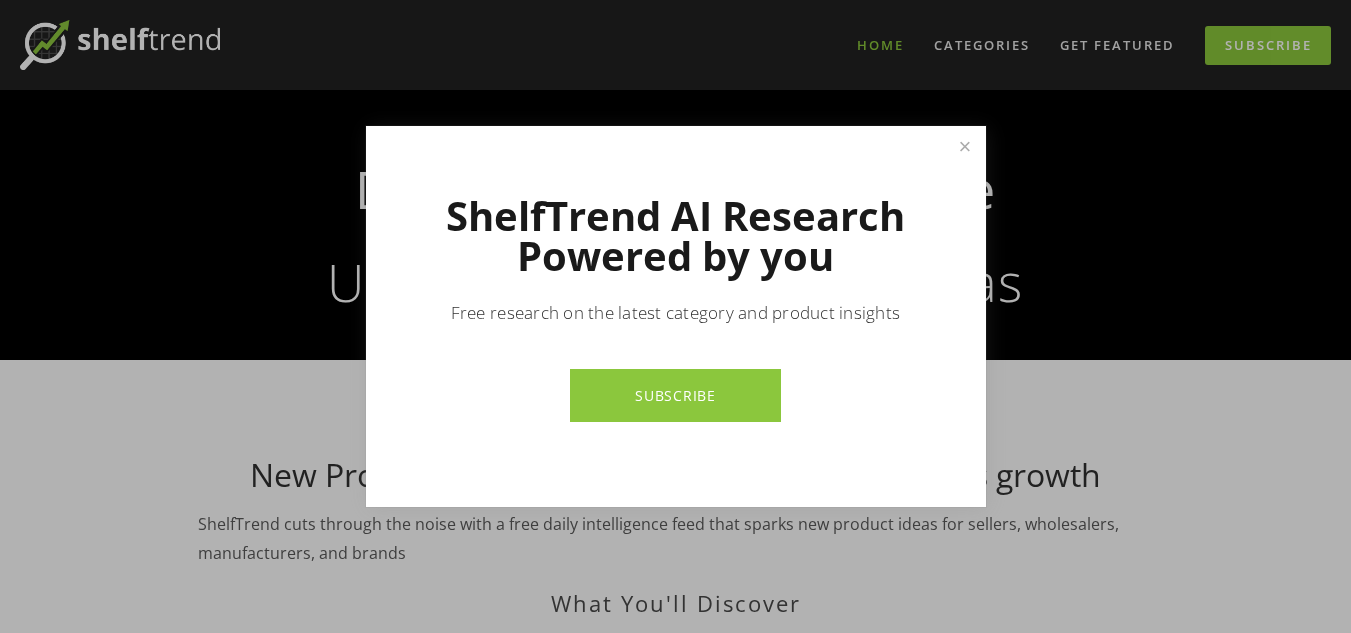 click on "SUBSCRIBE" at bounding box center (675, 395) 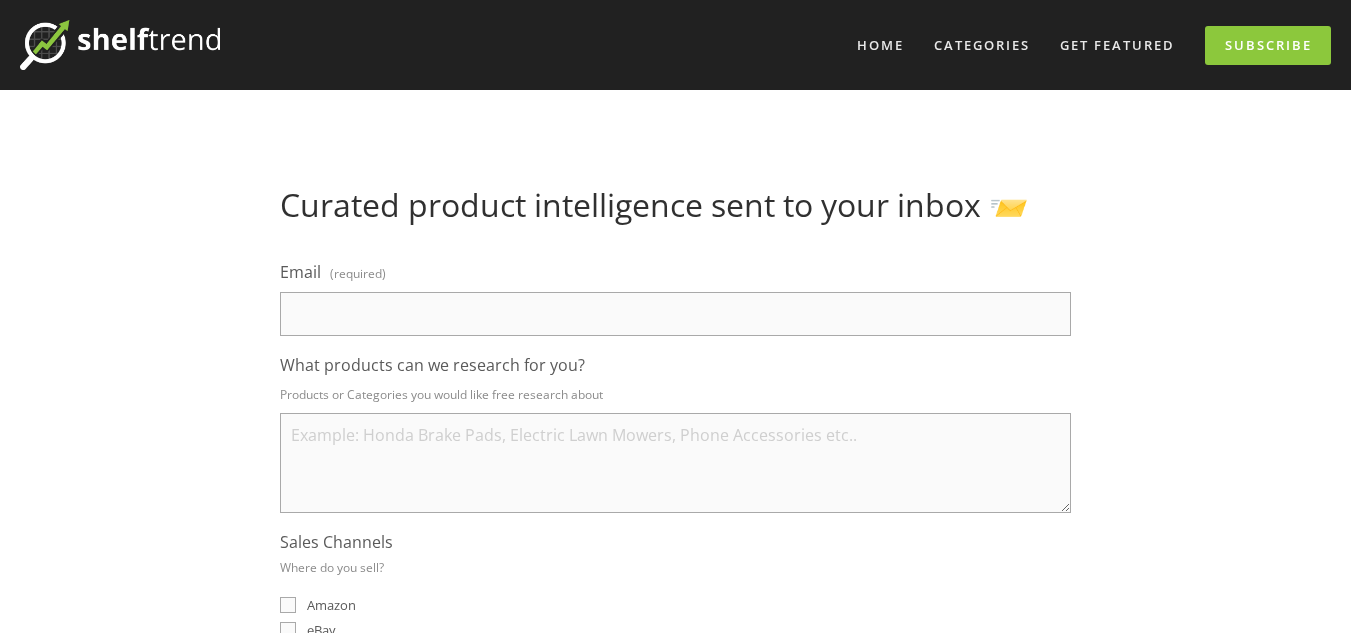 scroll, scrollTop: 0, scrollLeft: 0, axis: both 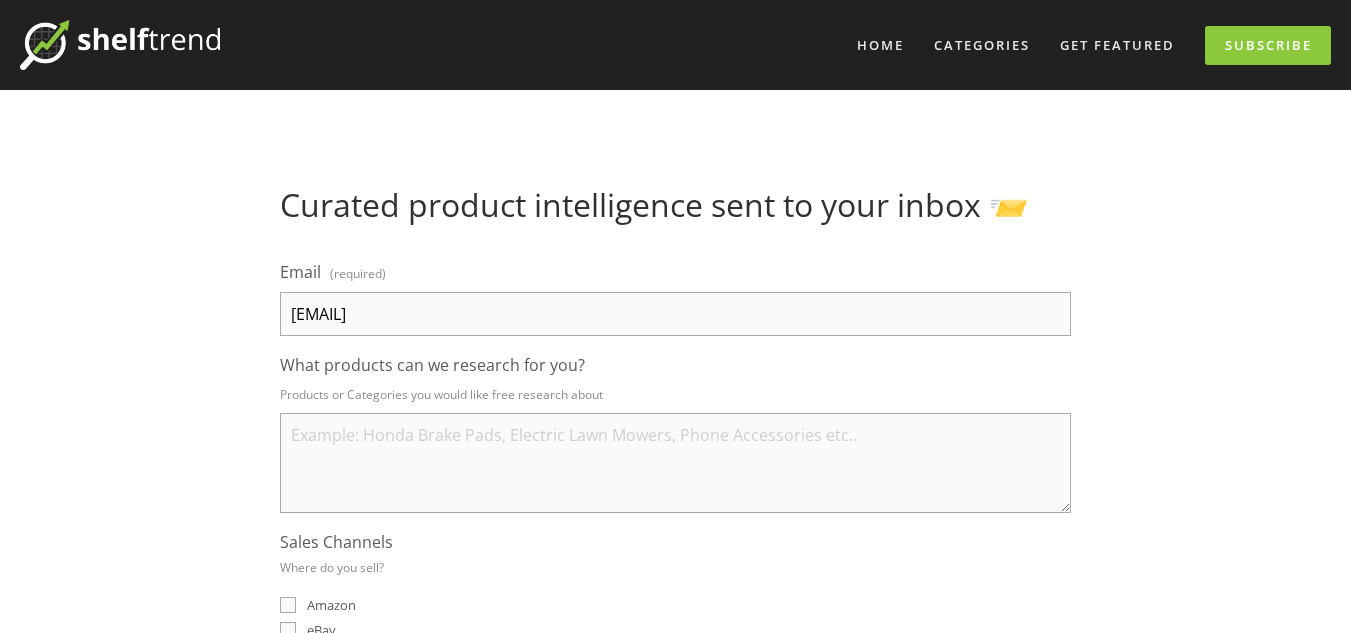 type on "hyusmila82@yahoo.com" 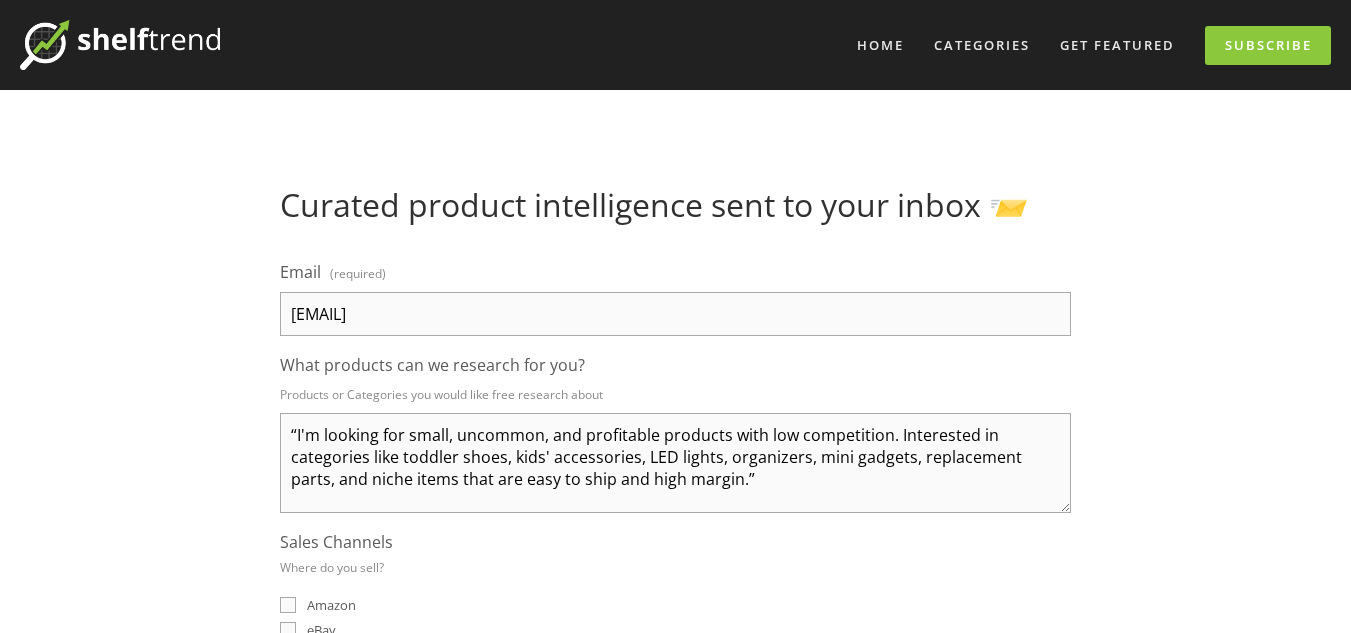 drag, startPoint x: 402, startPoint y: 457, endPoint x: 544, endPoint y: 459, distance: 142.01408 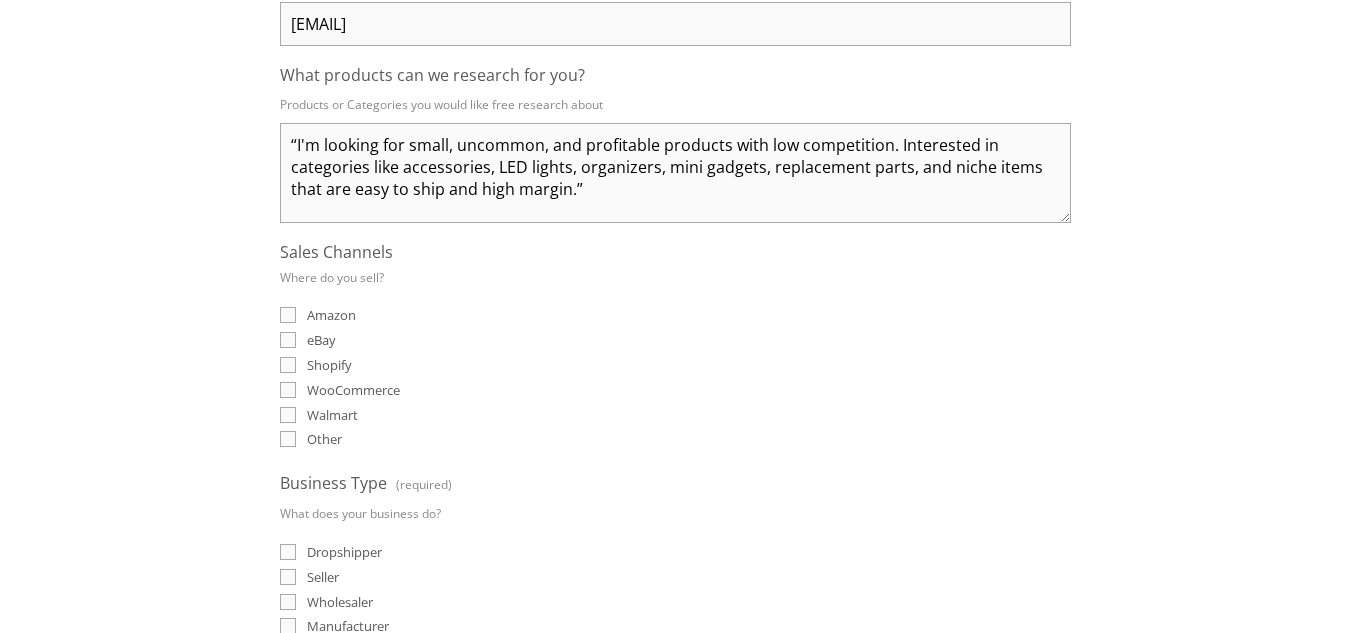 scroll, scrollTop: 300, scrollLeft: 0, axis: vertical 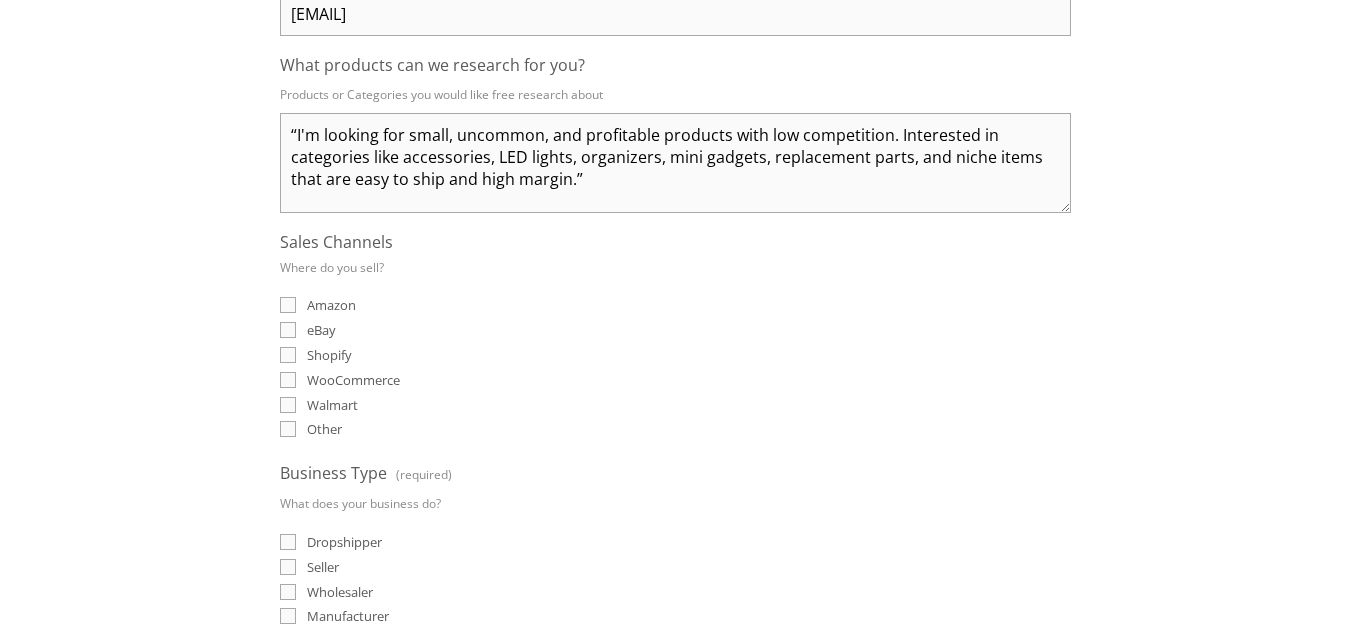type on "“I'm looking for small, uncommon, and profitable products with low competition. Interested in categories like accessories, LED lights, organizers, mini gadgets, replacement parts, and niche items that are easy to ship and high margin.”" 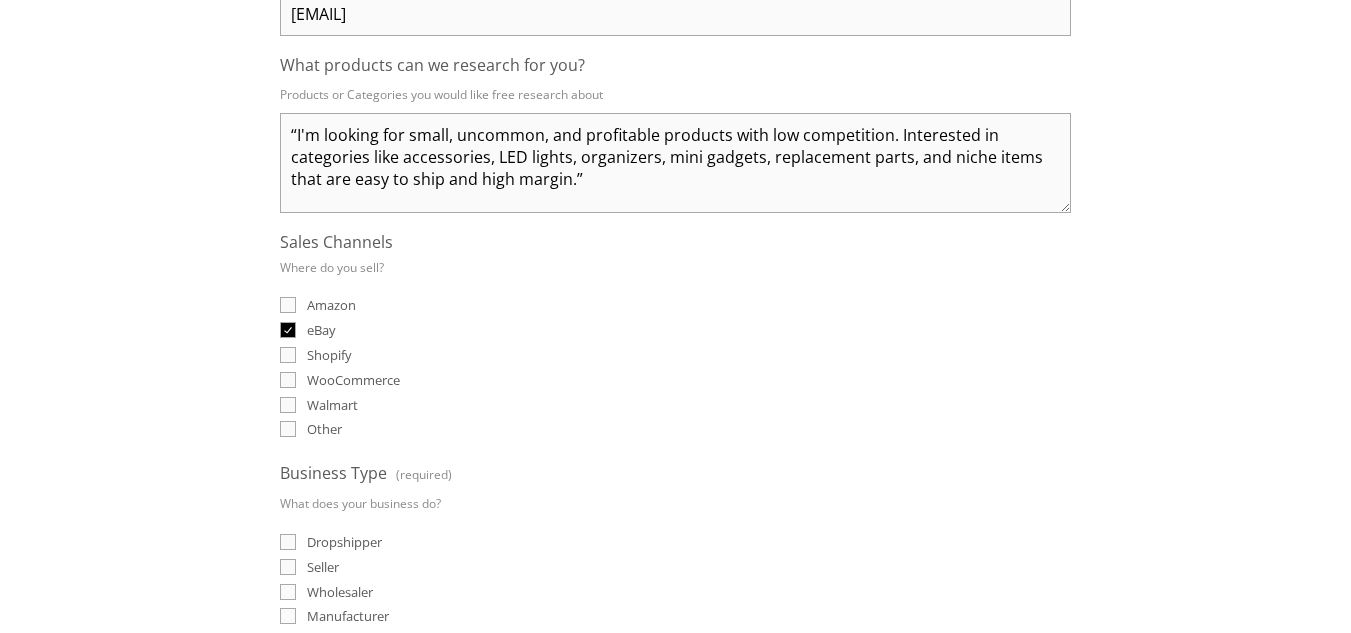 checkbox on "true" 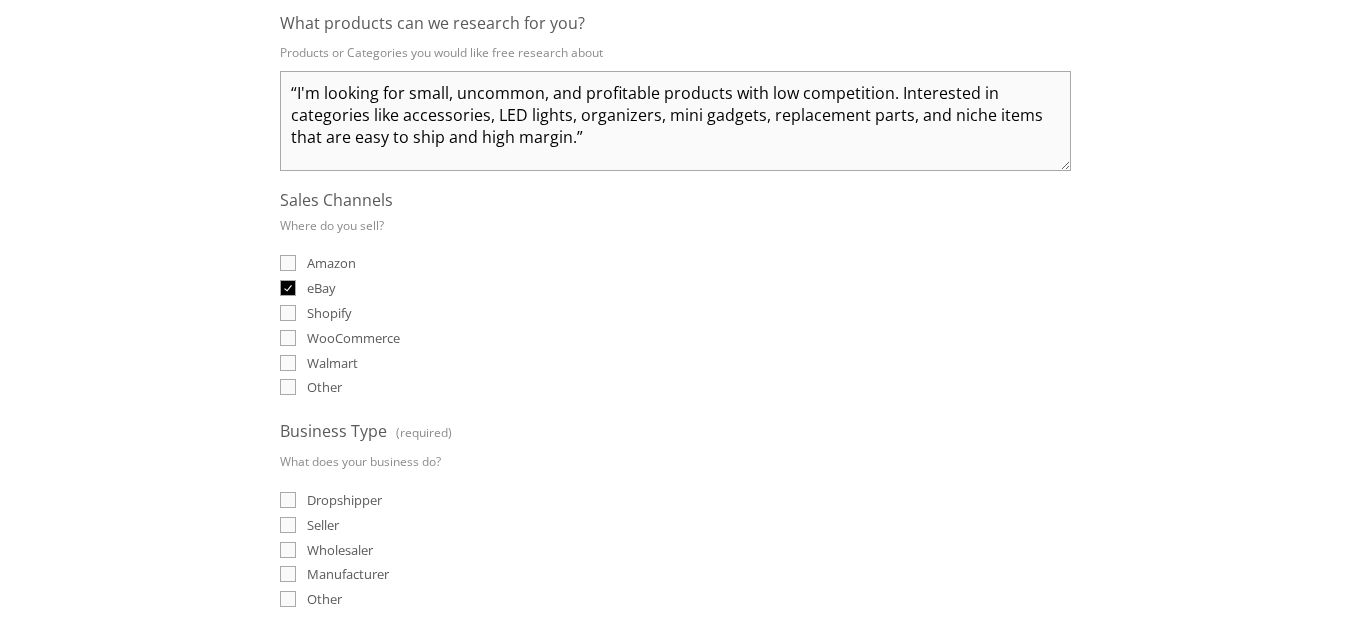 scroll, scrollTop: 300, scrollLeft: 0, axis: vertical 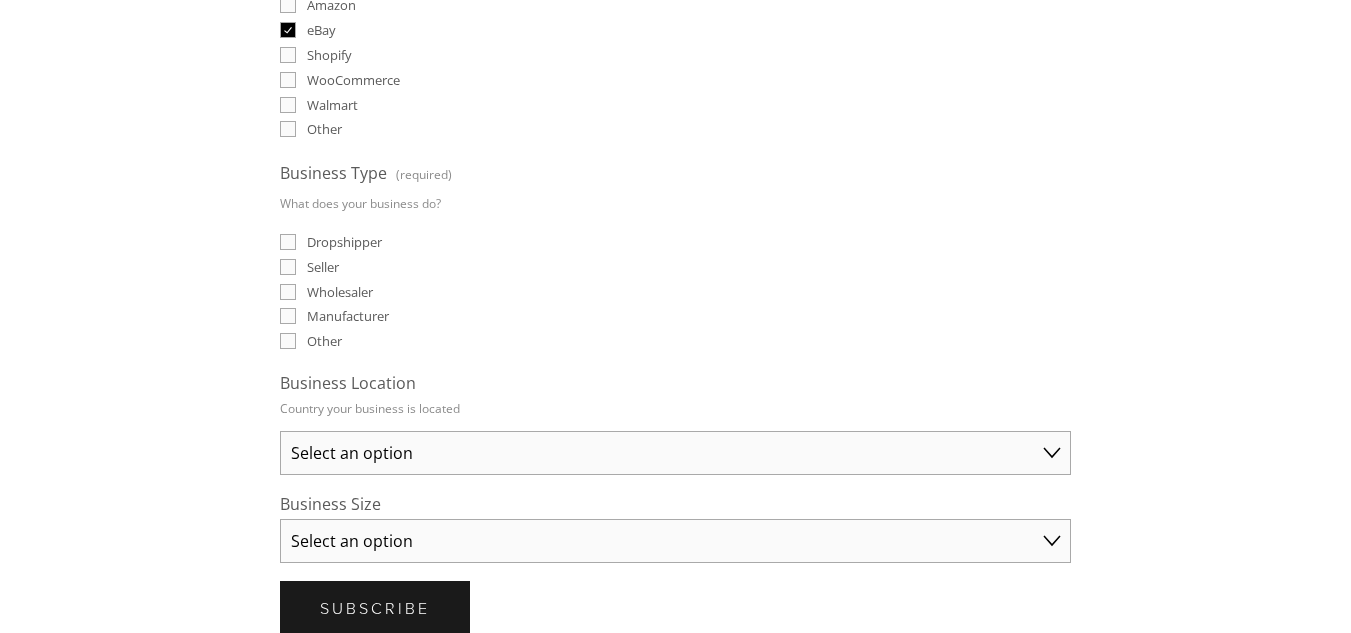 click on "Seller" at bounding box center (288, 242) 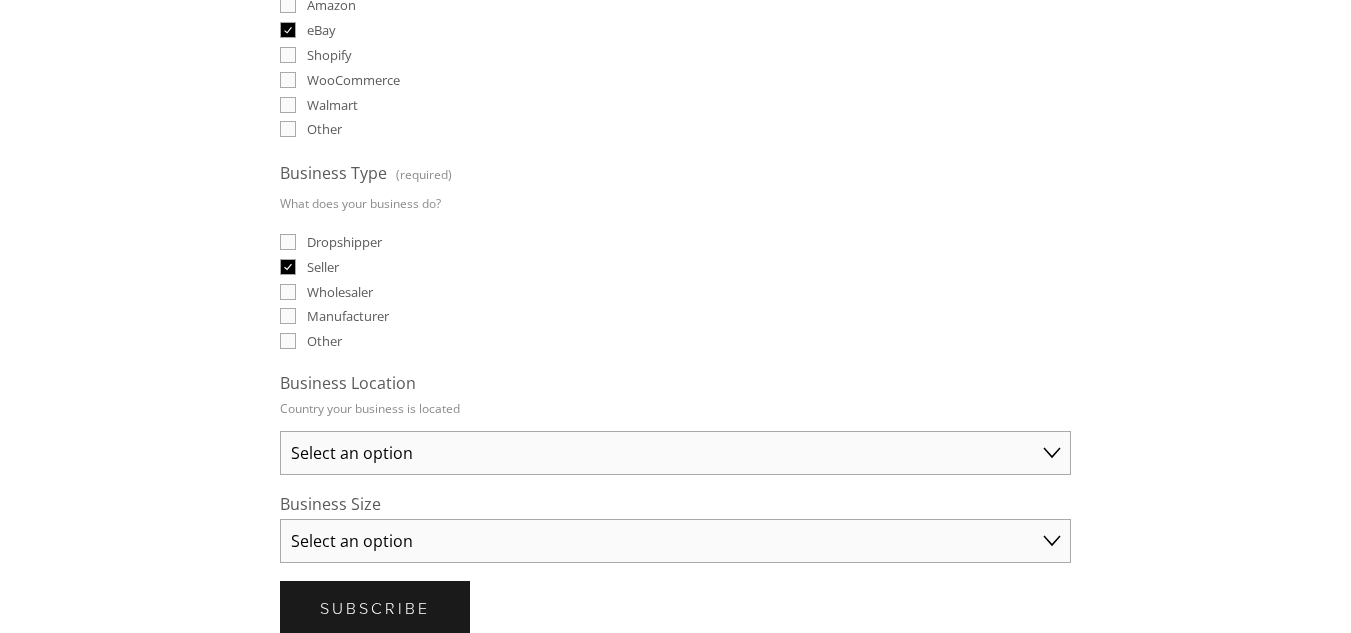 checkbox on "true" 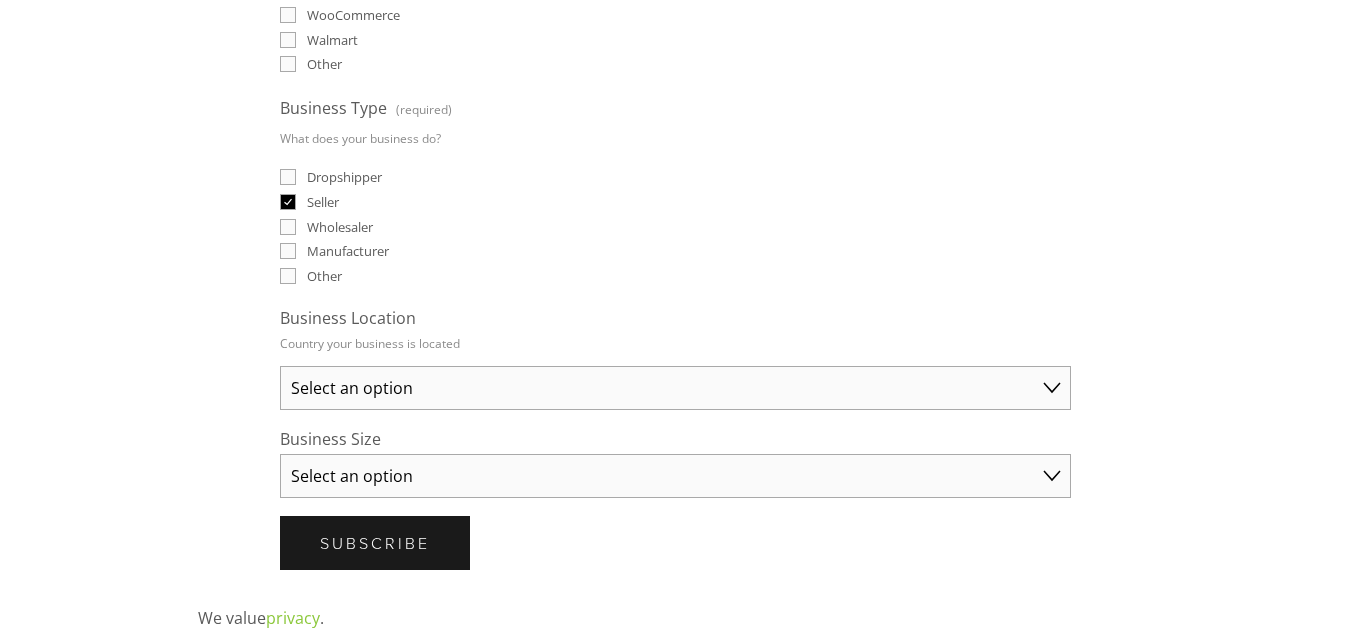 scroll, scrollTop: 700, scrollLeft: 0, axis: vertical 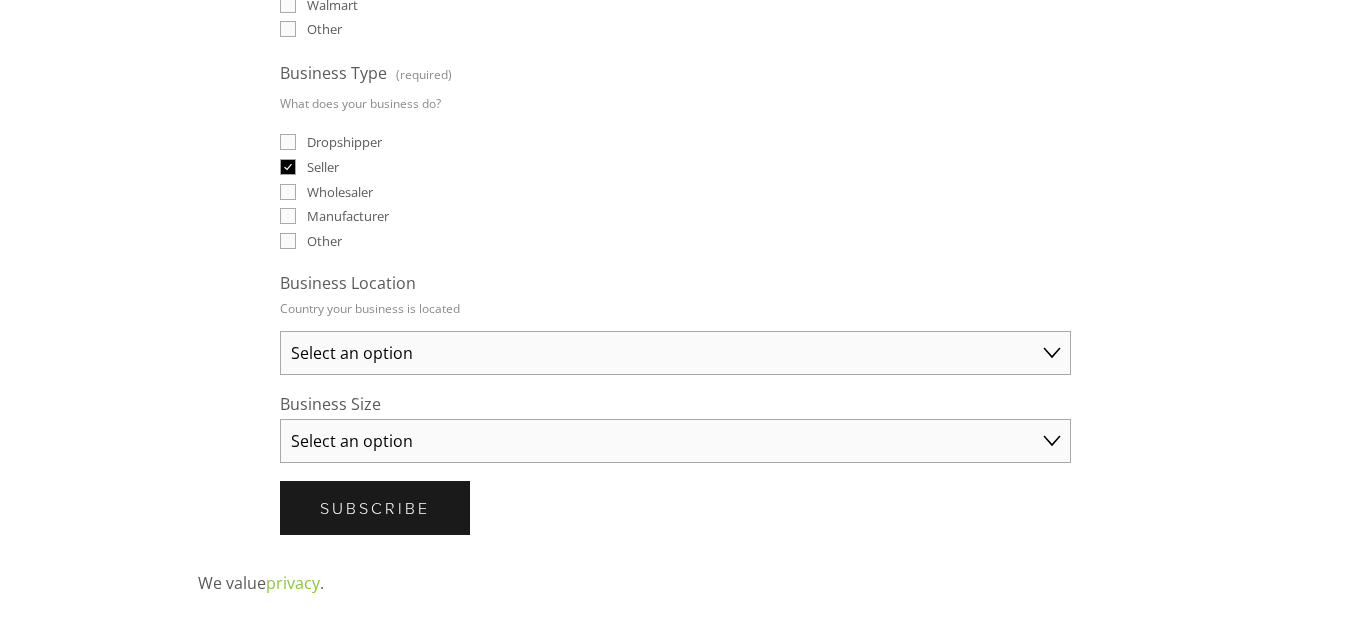 click on "Select an option Australia United States United Kingdom China Japan Germany Canada Other" at bounding box center (675, 353) 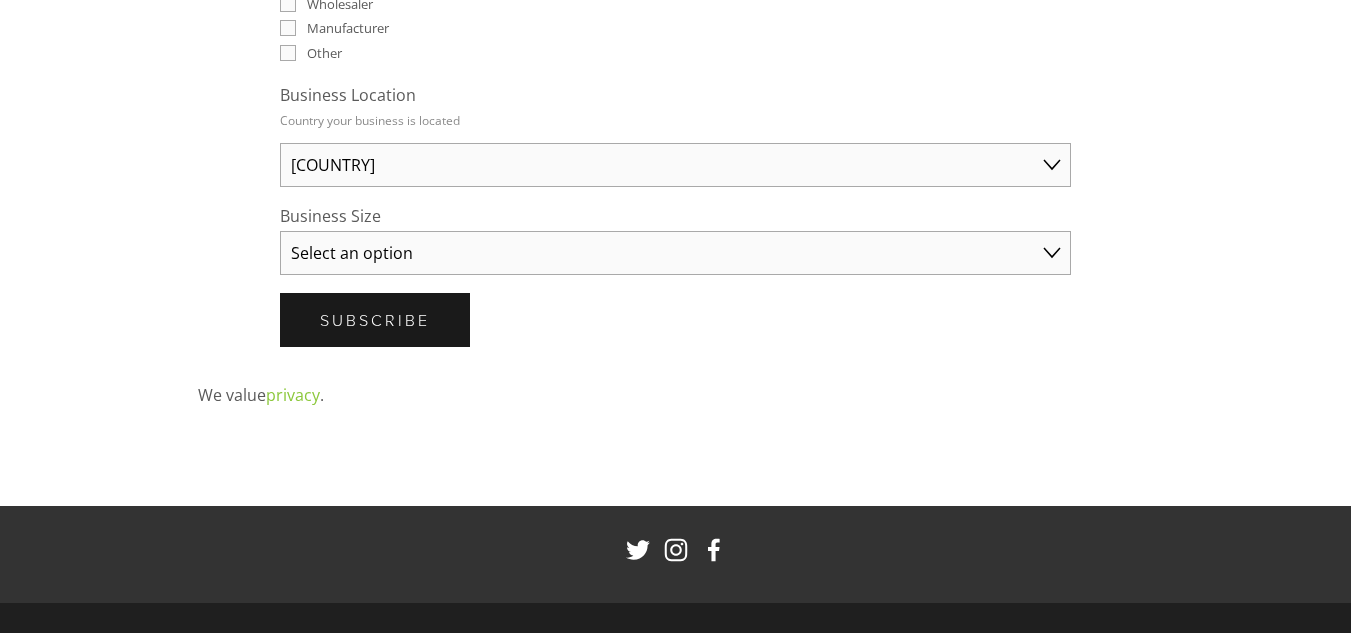 scroll, scrollTop: 900, scrollLeft: 0, axis: vertical 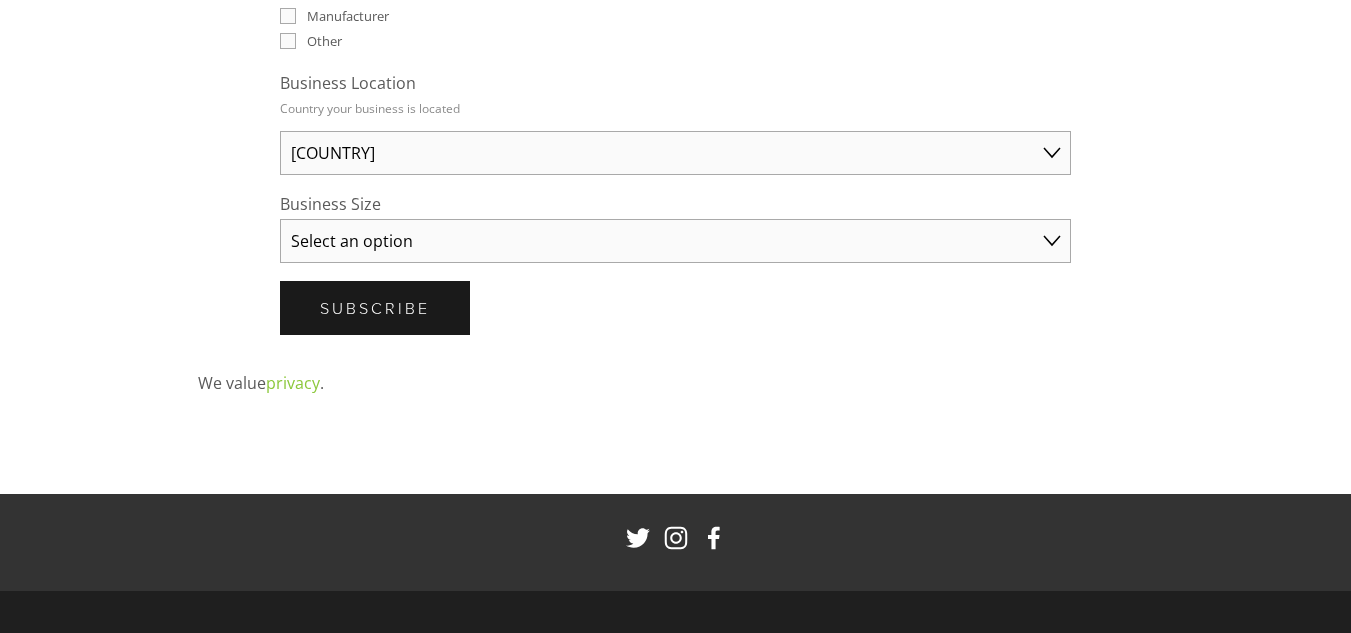 click on "Select an option Solo Merchant (under $50K annual sales) Small Business ($50K - $250K annual sales) Established Business (Over $250K annual sales)" at bounding box center [675, 241] 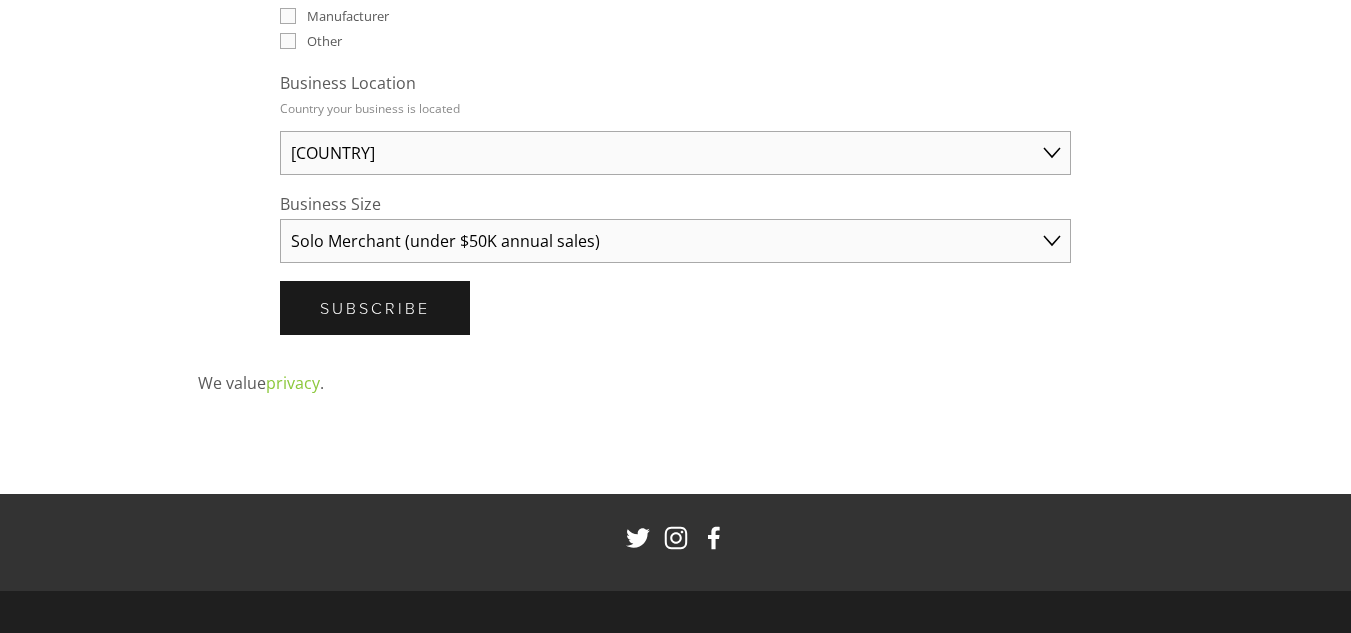 click on "Select an option Solo Merchant (under $50K annual sales) Small Business ($50K - $250K annual sales) Established Business (Over $250K annual sales)" at bounding box center (675, 241) 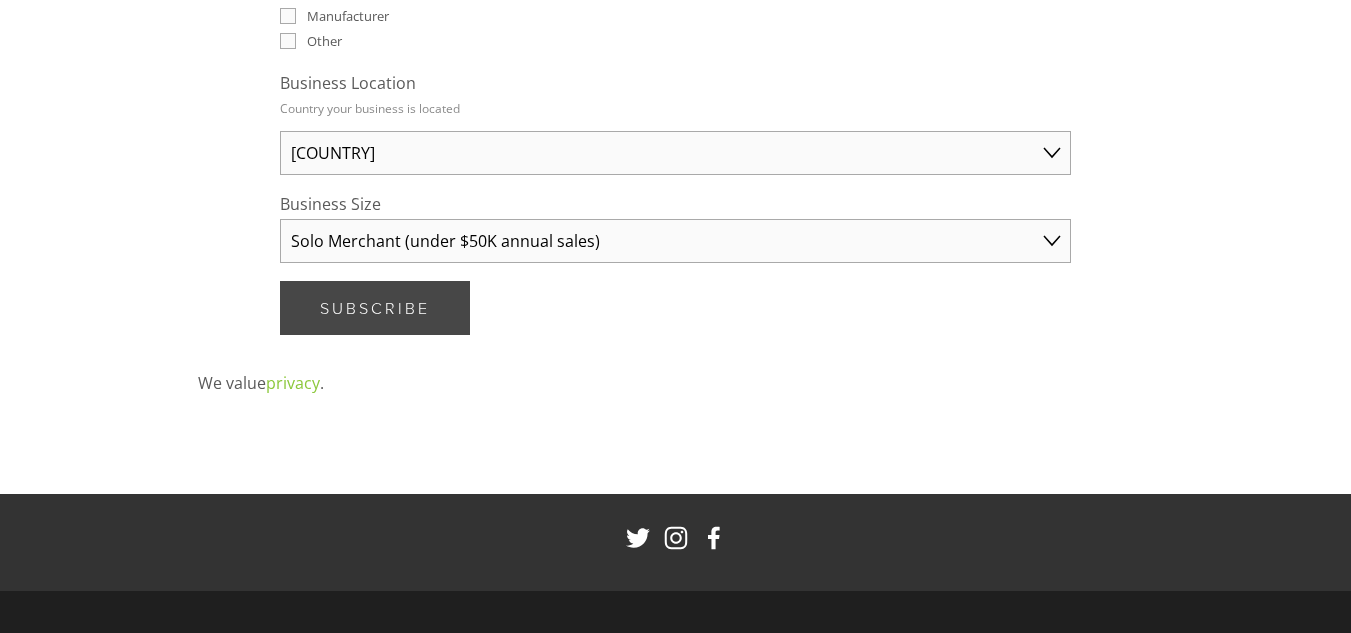 click on "Subscribe" at bounding box center [375, 308] 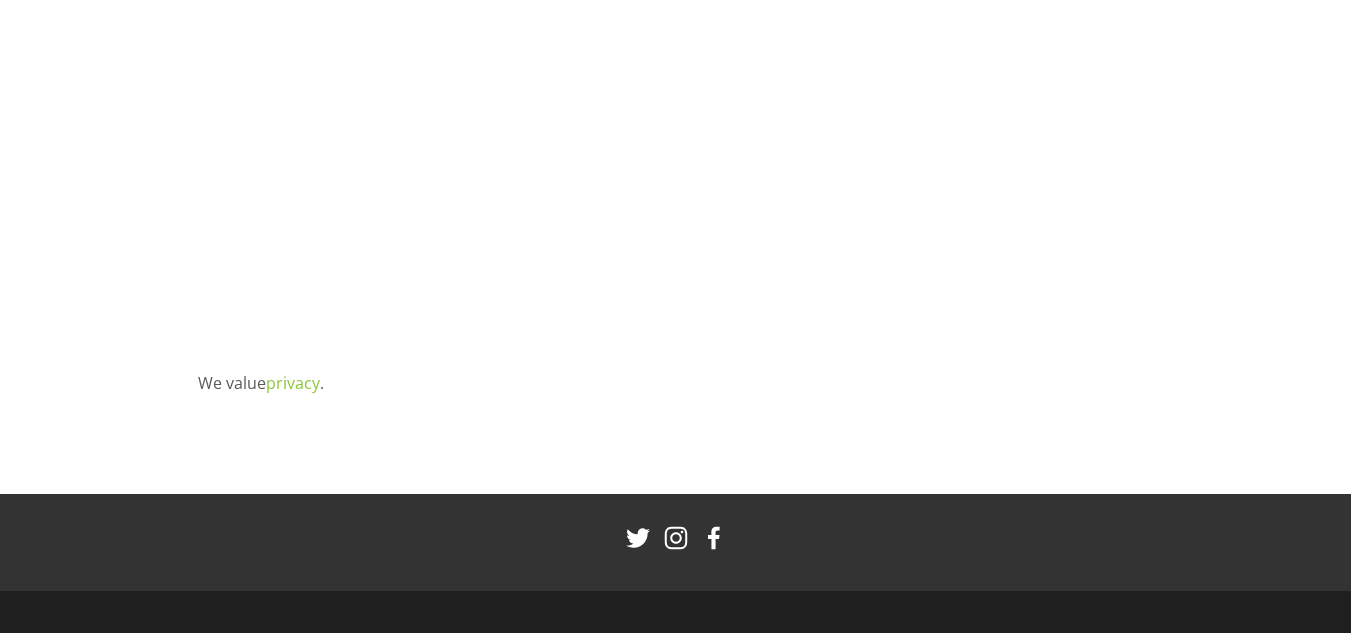 scroll, scrollTop: 15, scrollLeft: 0, axis: vertical 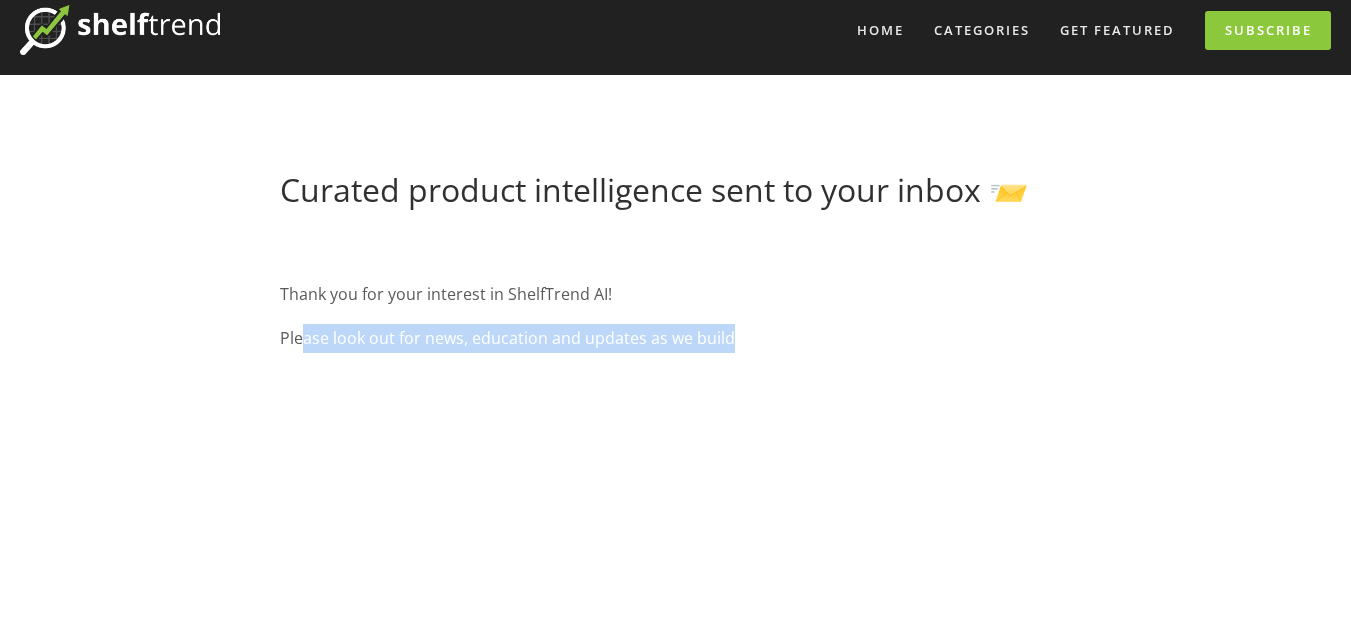 drag, startPoint x: 302, startPoint y: 340, endPoint x: 727, endPoint y: 334, distance: 425.04236 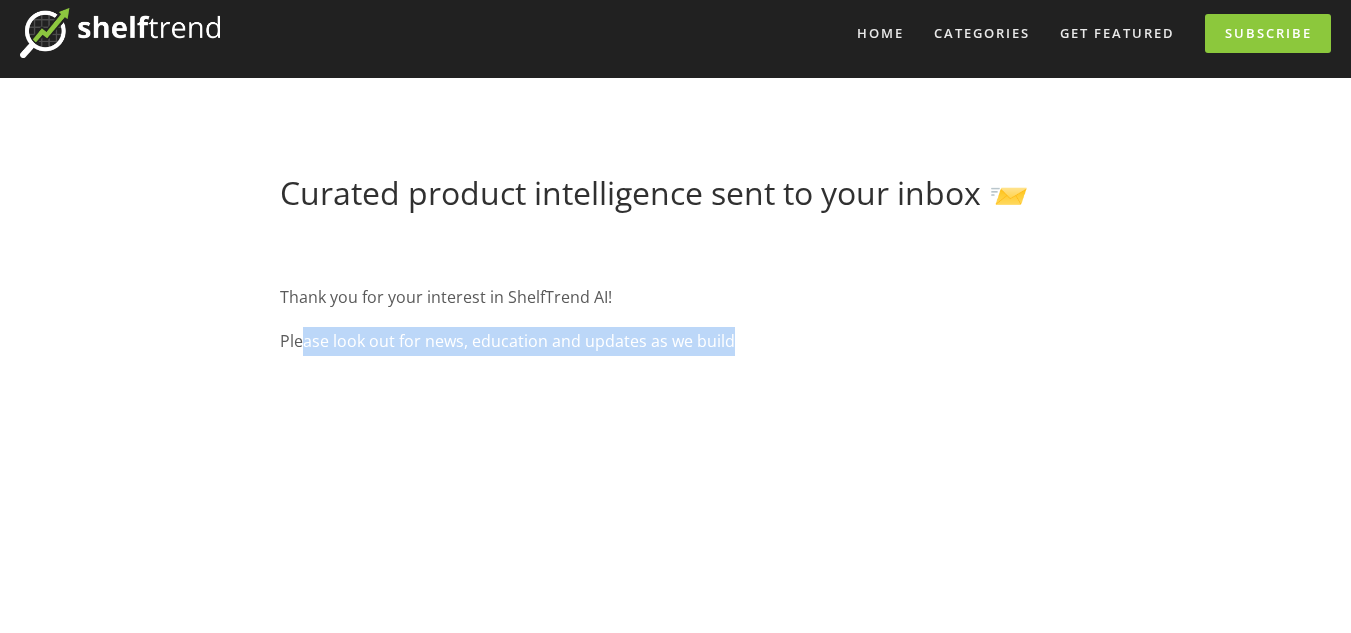 scroll, scrollTop: 0, scrollLeft: 0, axis: both 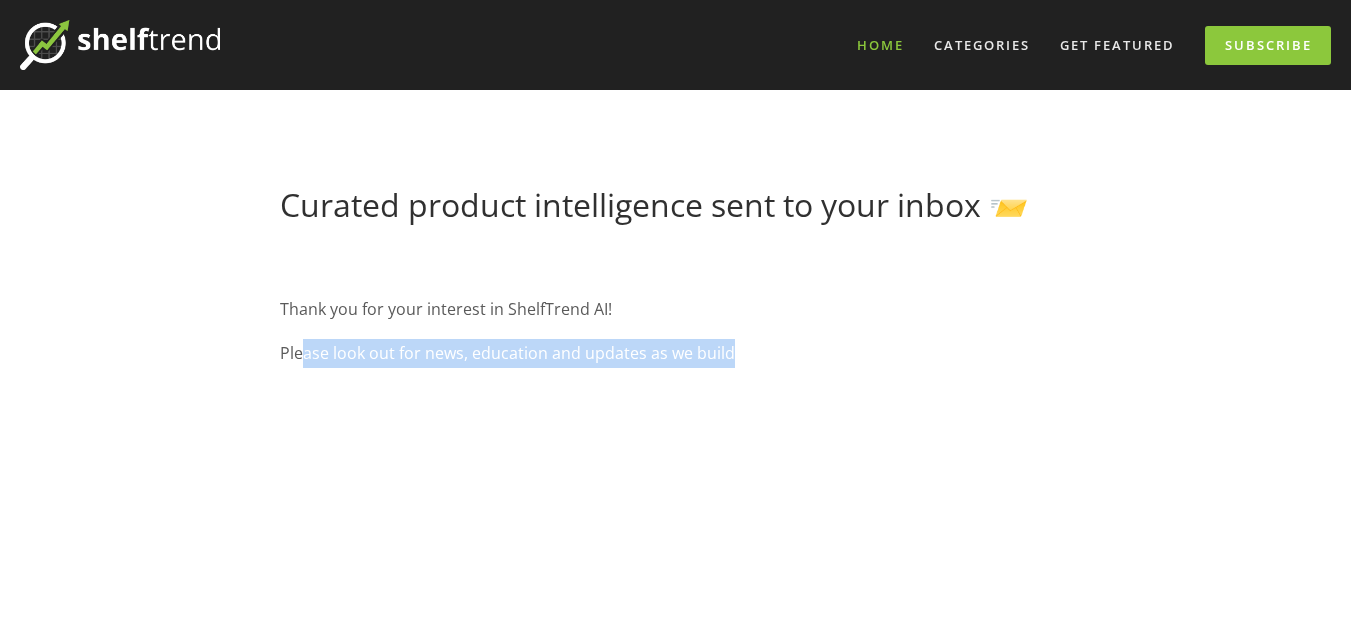 click on "Home" at bounding box center (880, 45) 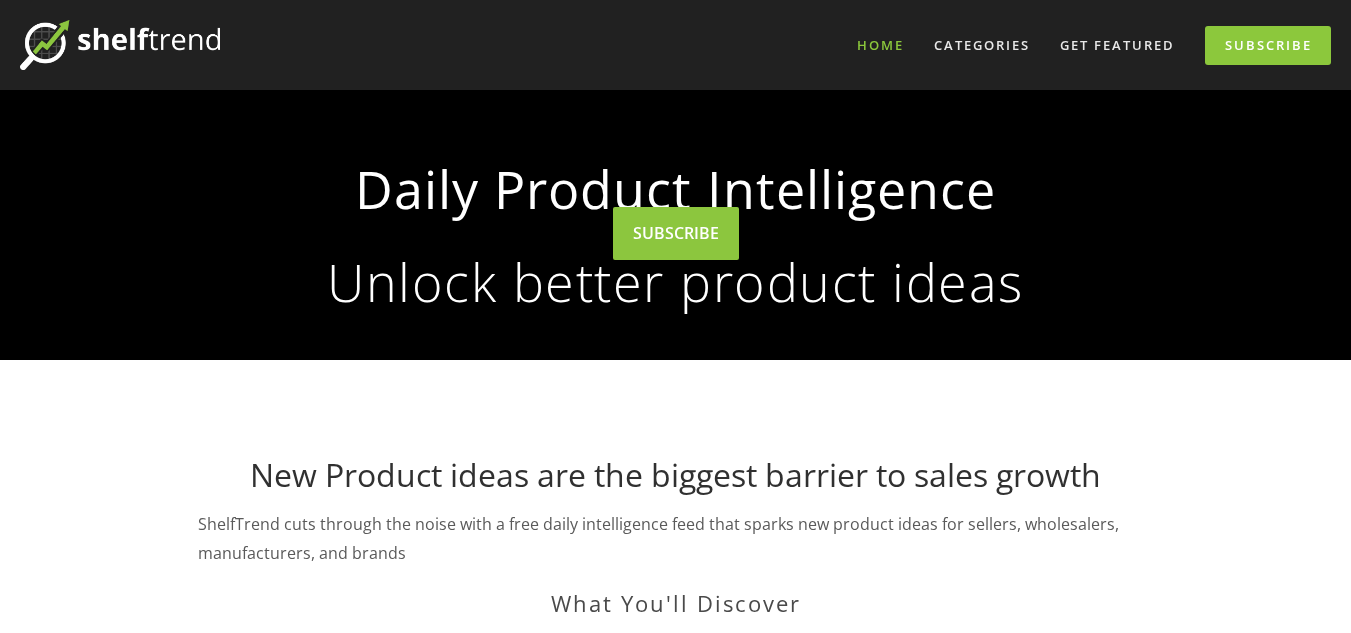 scroll, scrollTop: 0, scrollLeft: 0, axis: both 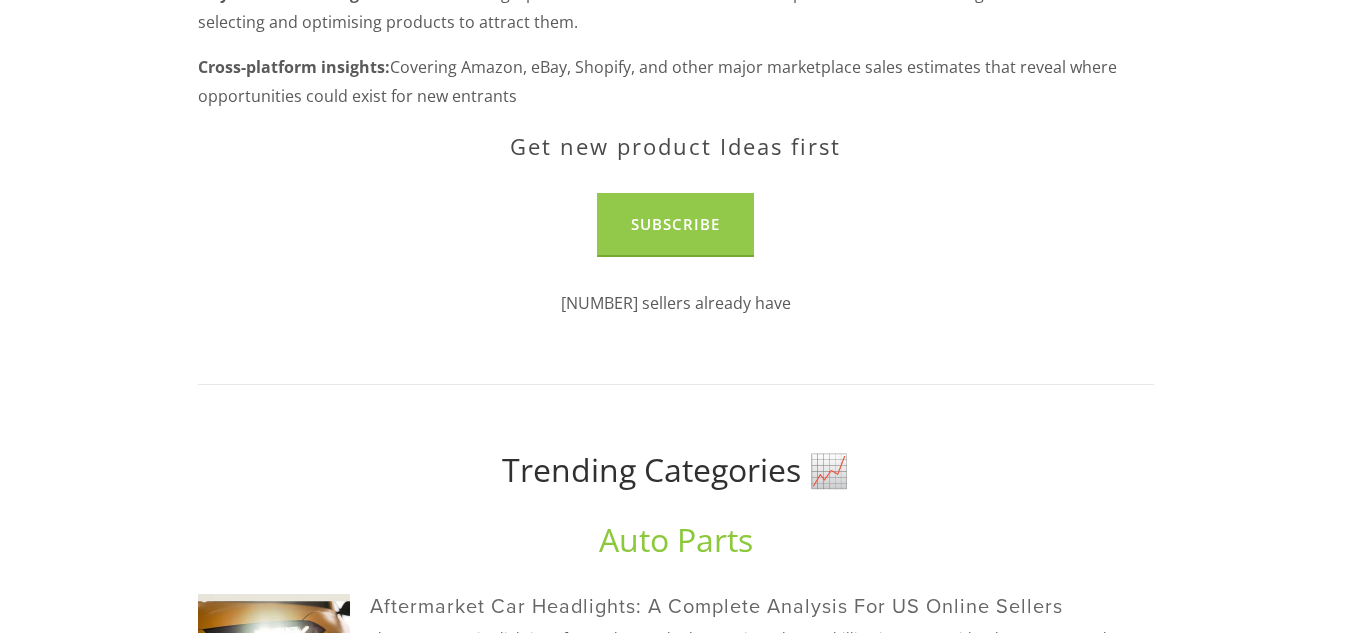 click on "Subscribe" at bounding box center [675, 224] 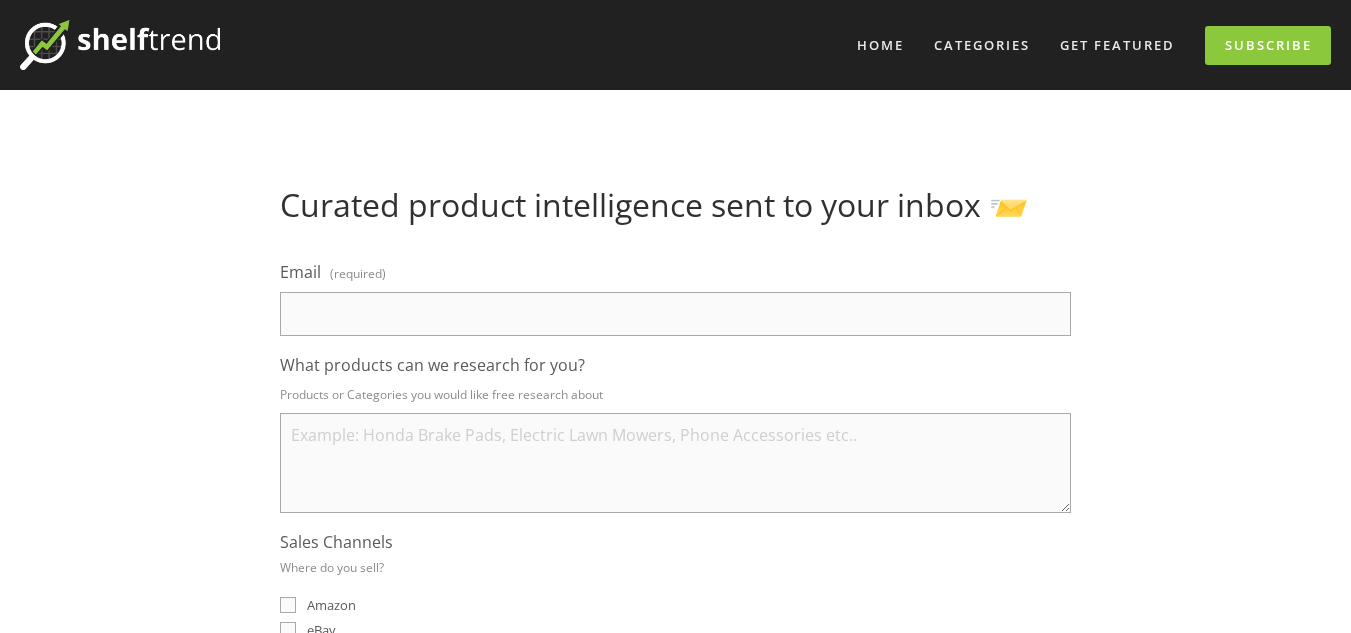 scroll, scrollTop: 0, scrollLeft: 0, axis: both 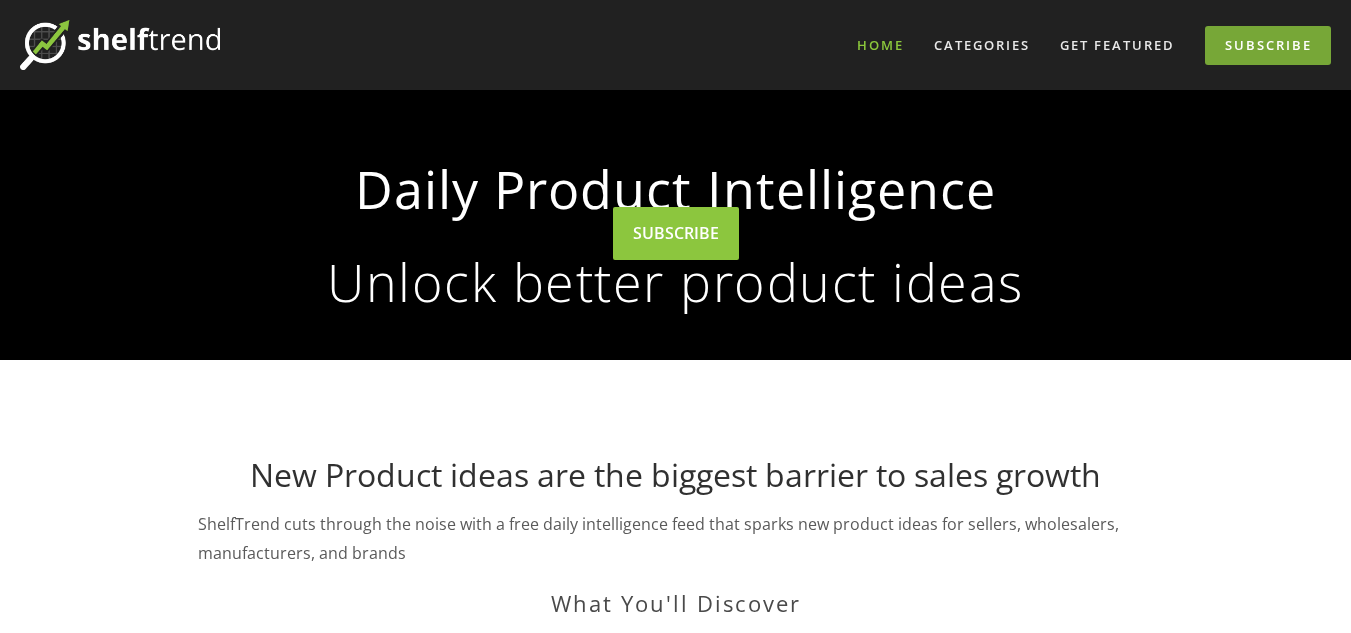 click on "Subscribe" at bounding box center (1268, 45) 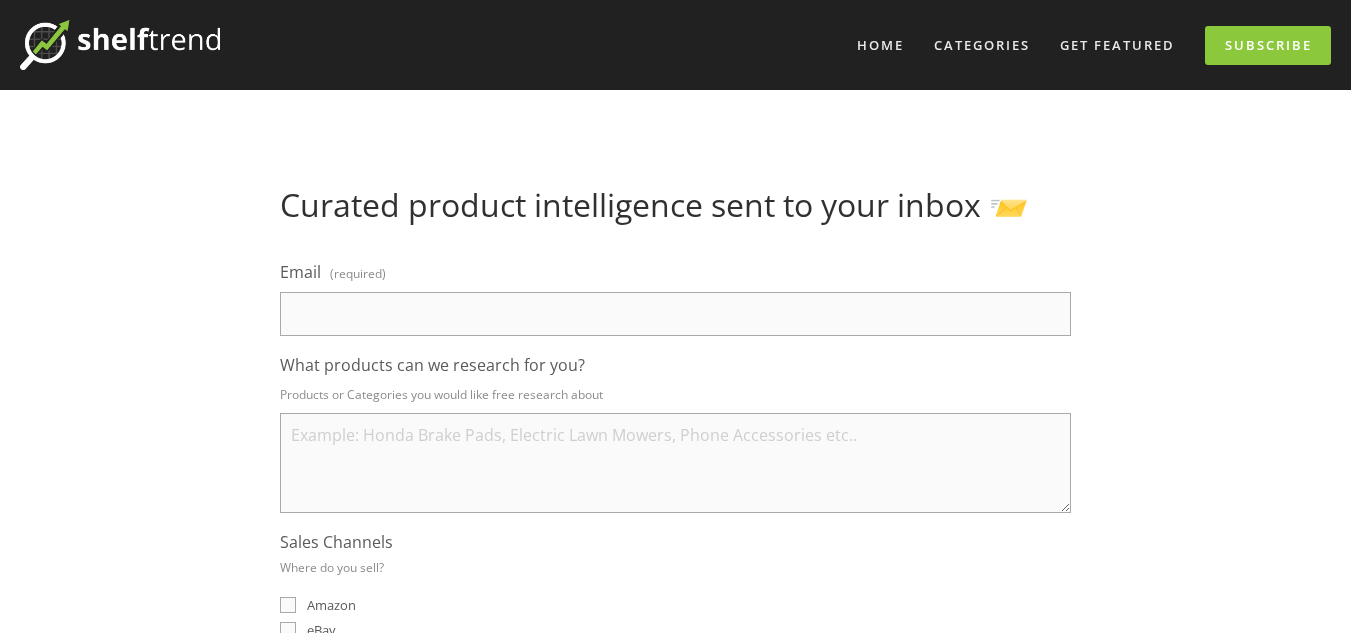 scroll, scrollTop: 0, scrollLeft: 0, axis: both 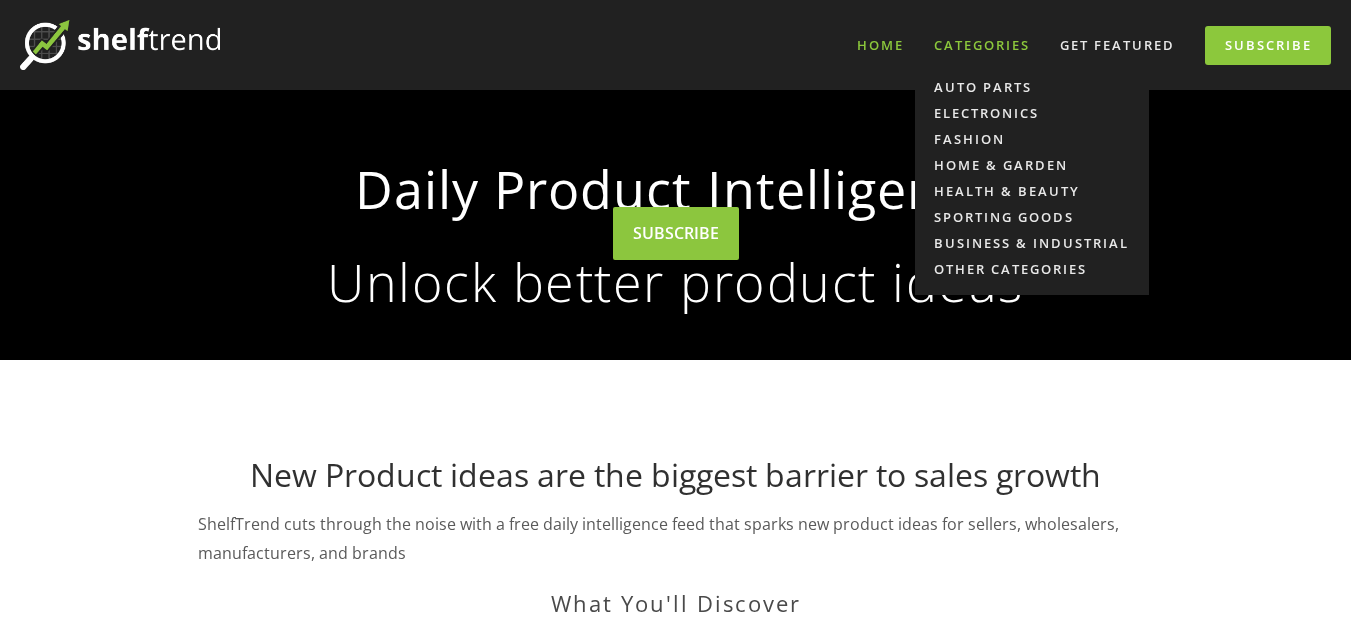 click on "Categories" at bounding box center [982, 45] 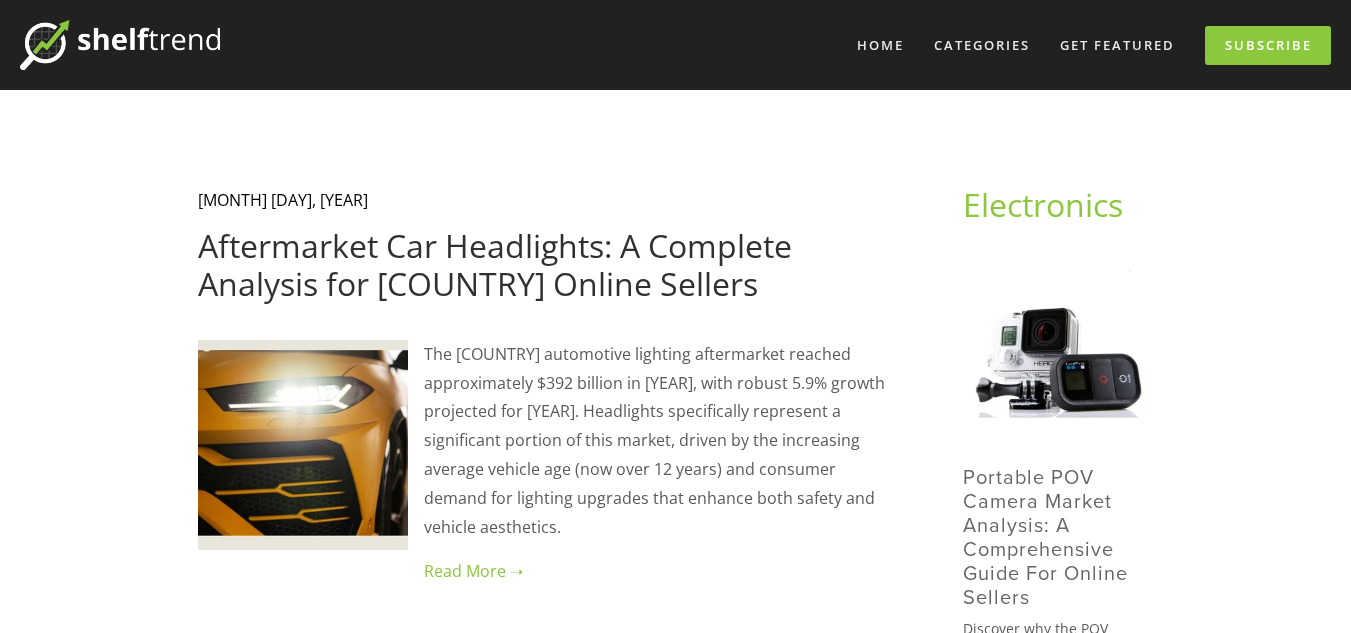 scroll, scrollTop: 0, scrollLeft: 0, axis: both 